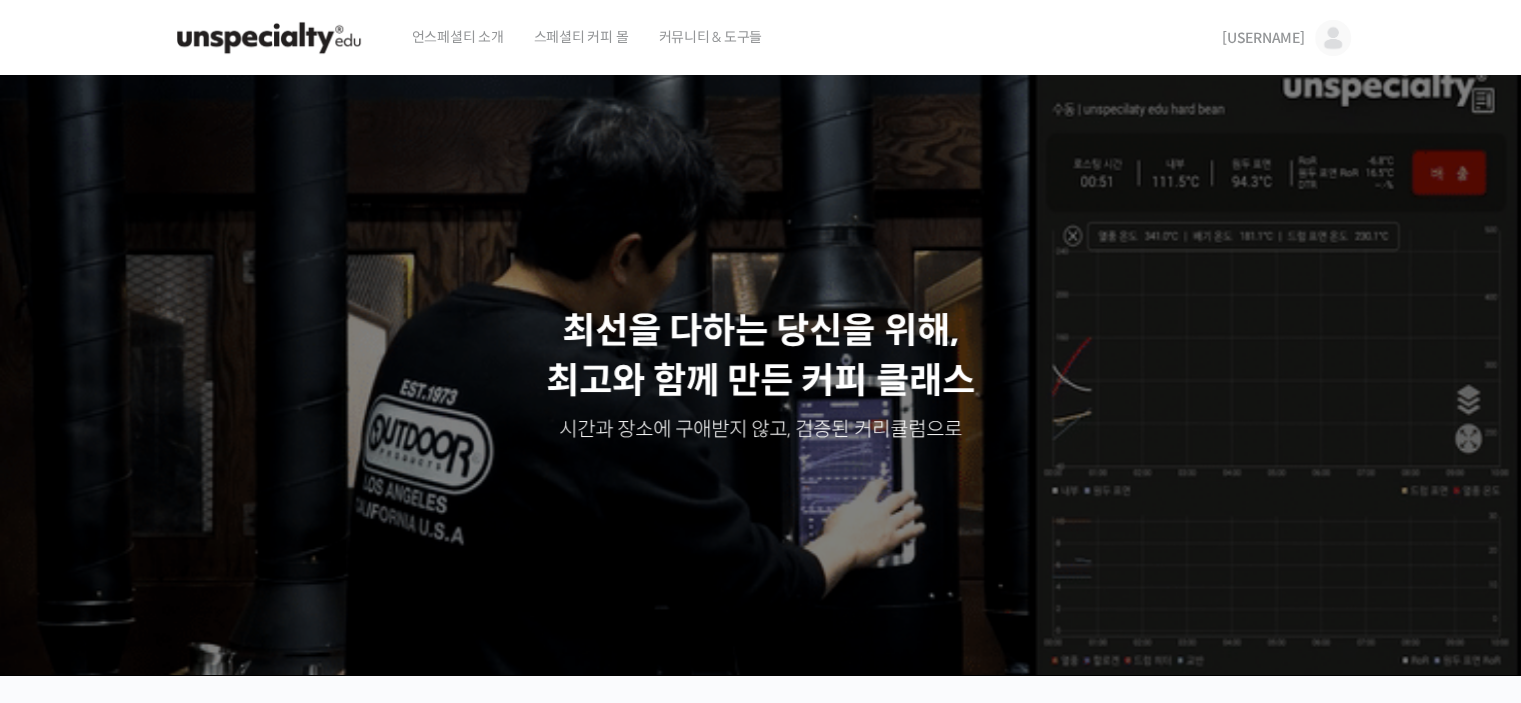 scroll, scrollTop: 0, scrollLeft: 0, axis: both 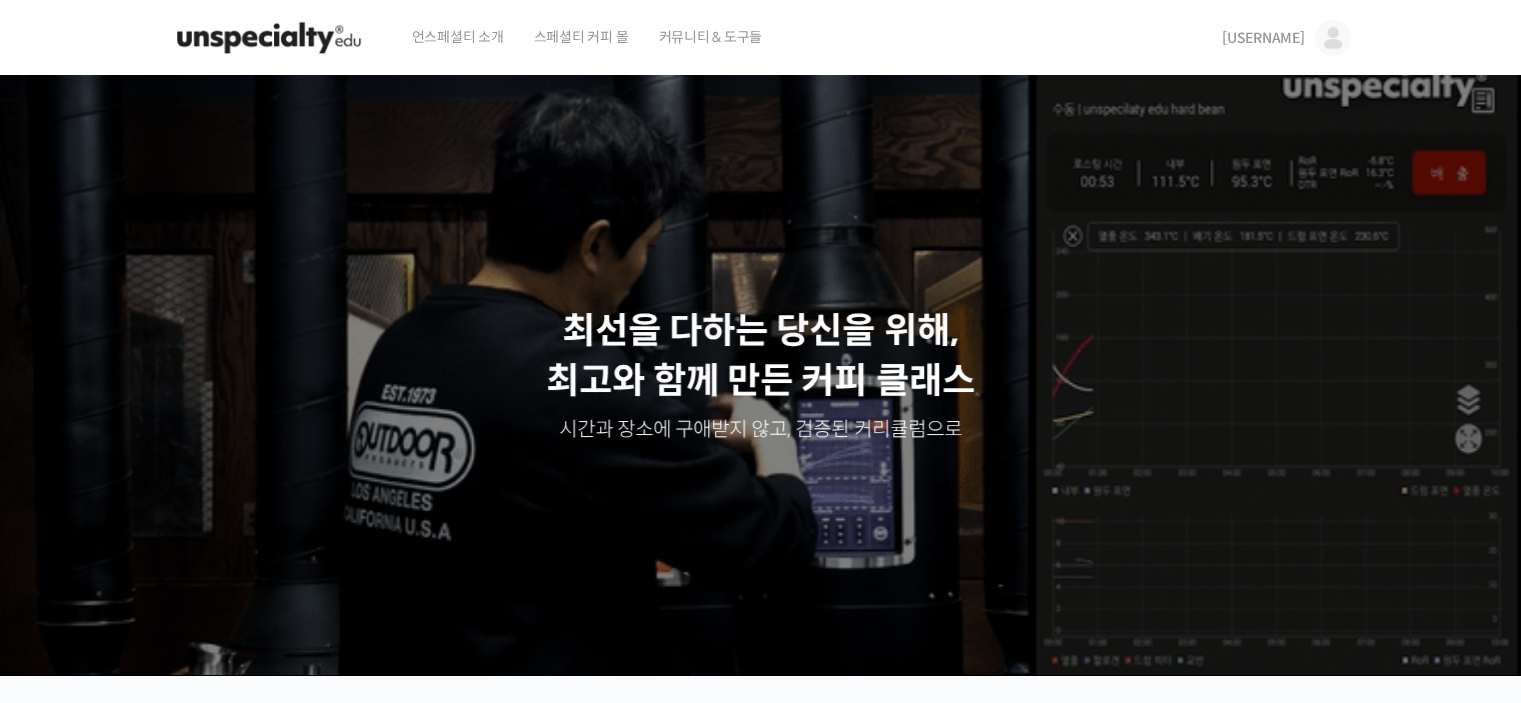 click at bounding box center (1333, 38) 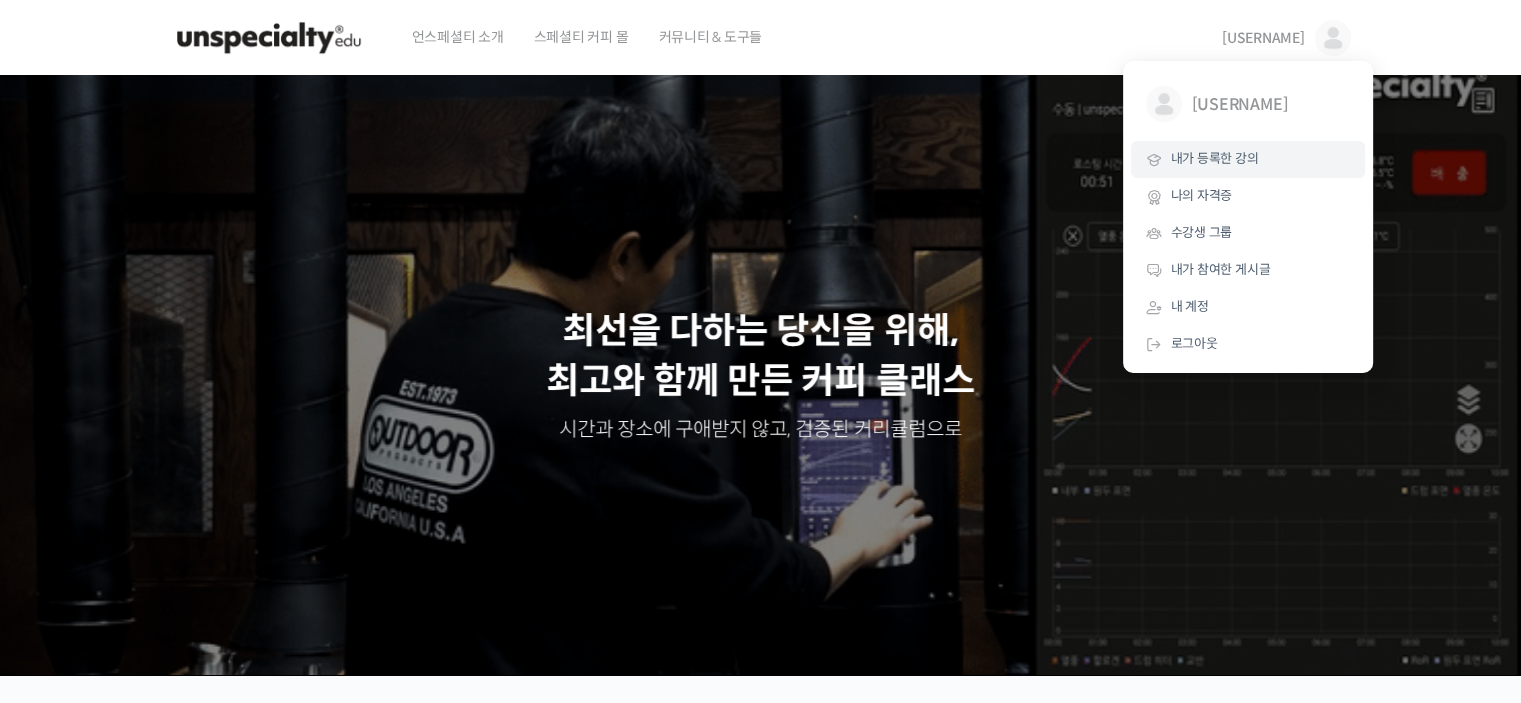 click on "내가 등록한 강의" at bounding box center [1248, 159] 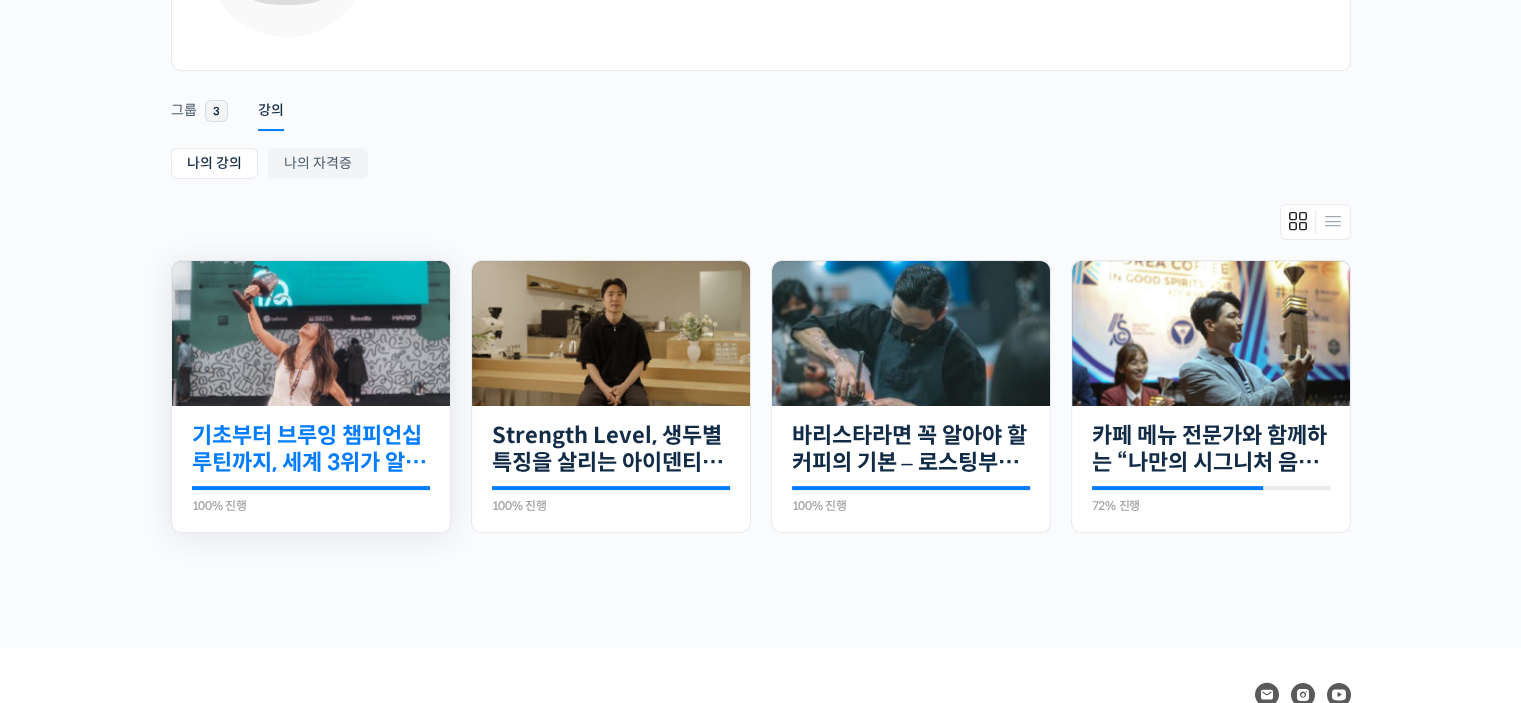 scroll, scrollTop: 0, scrollLeft: 0, axis: both 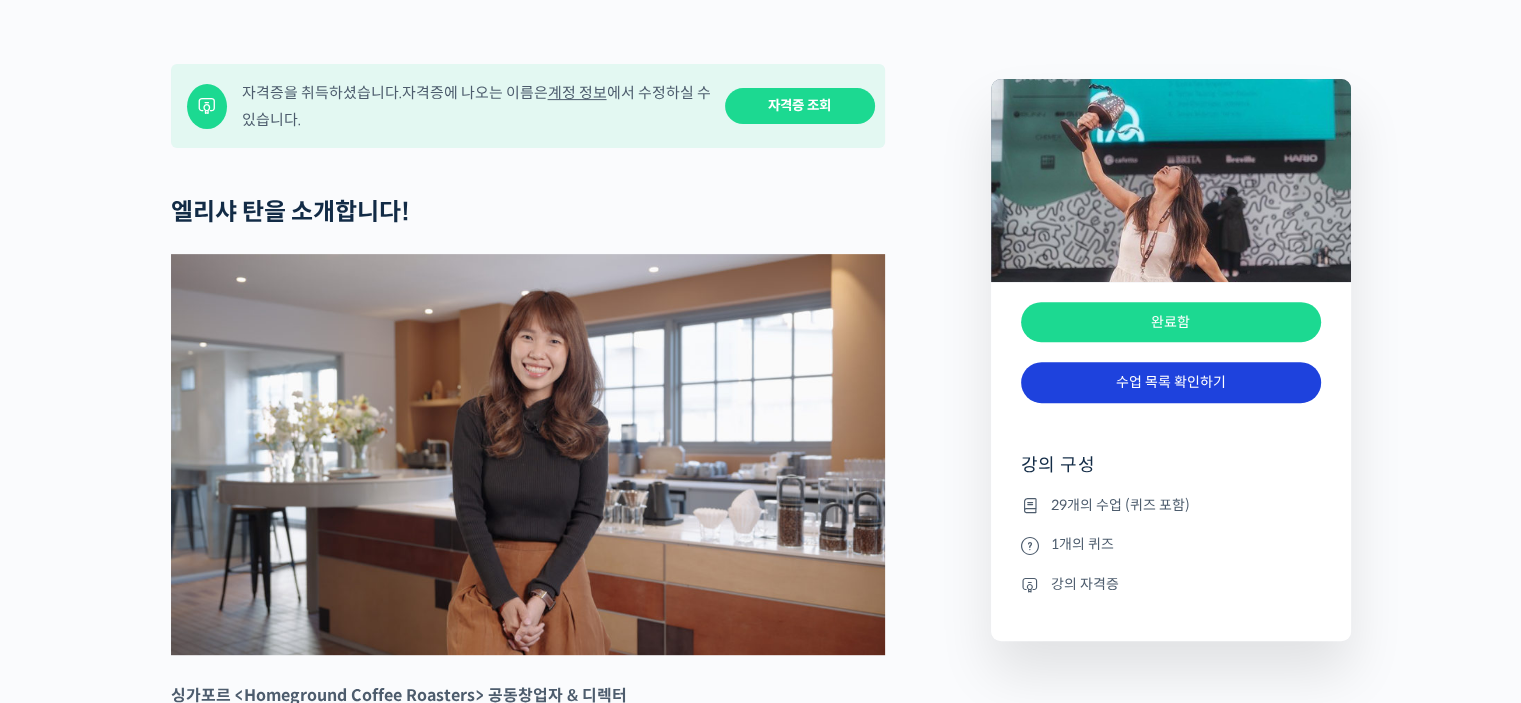 click on "수업 목록 확인하기" at bounding box center (1171, 382) 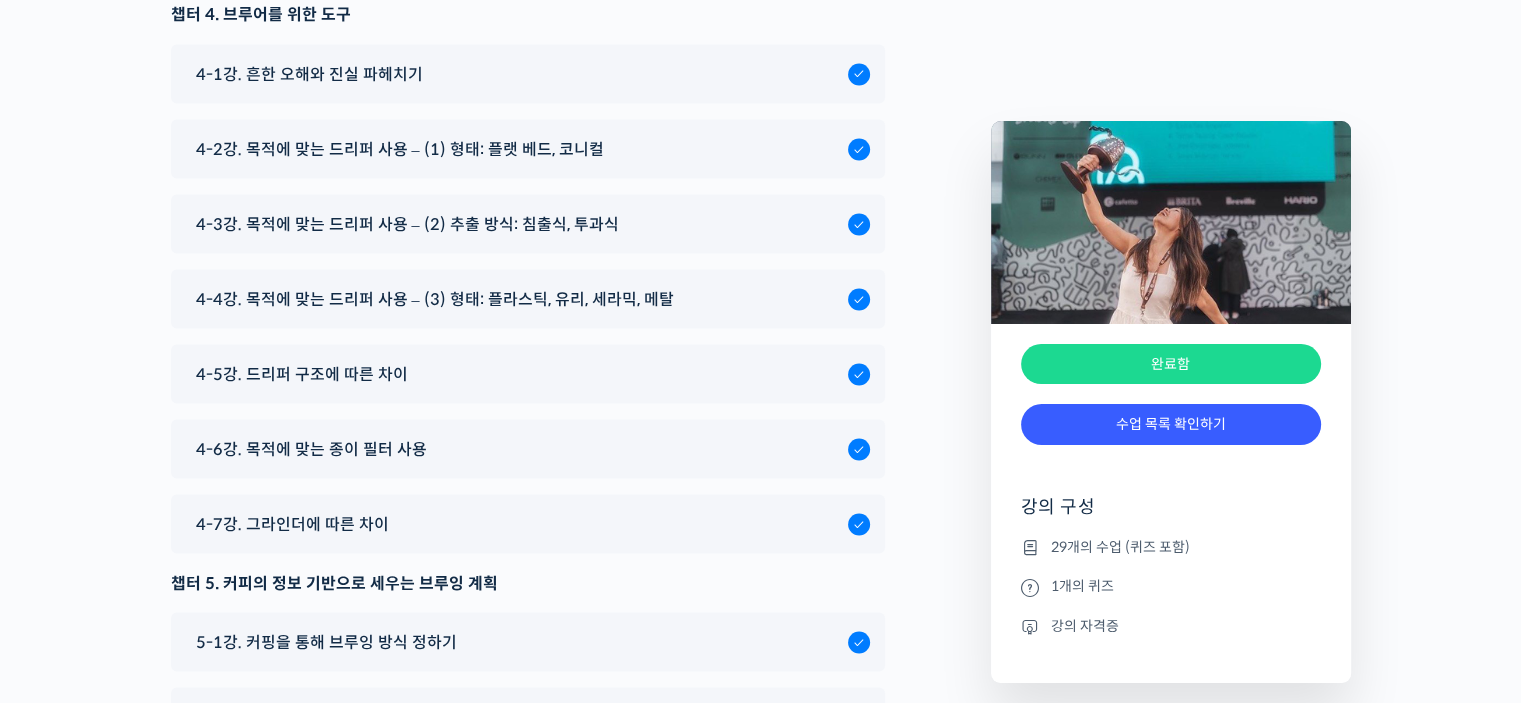 scroll, scrollTop: 11334, scrollLeft: 0, axis: vertical 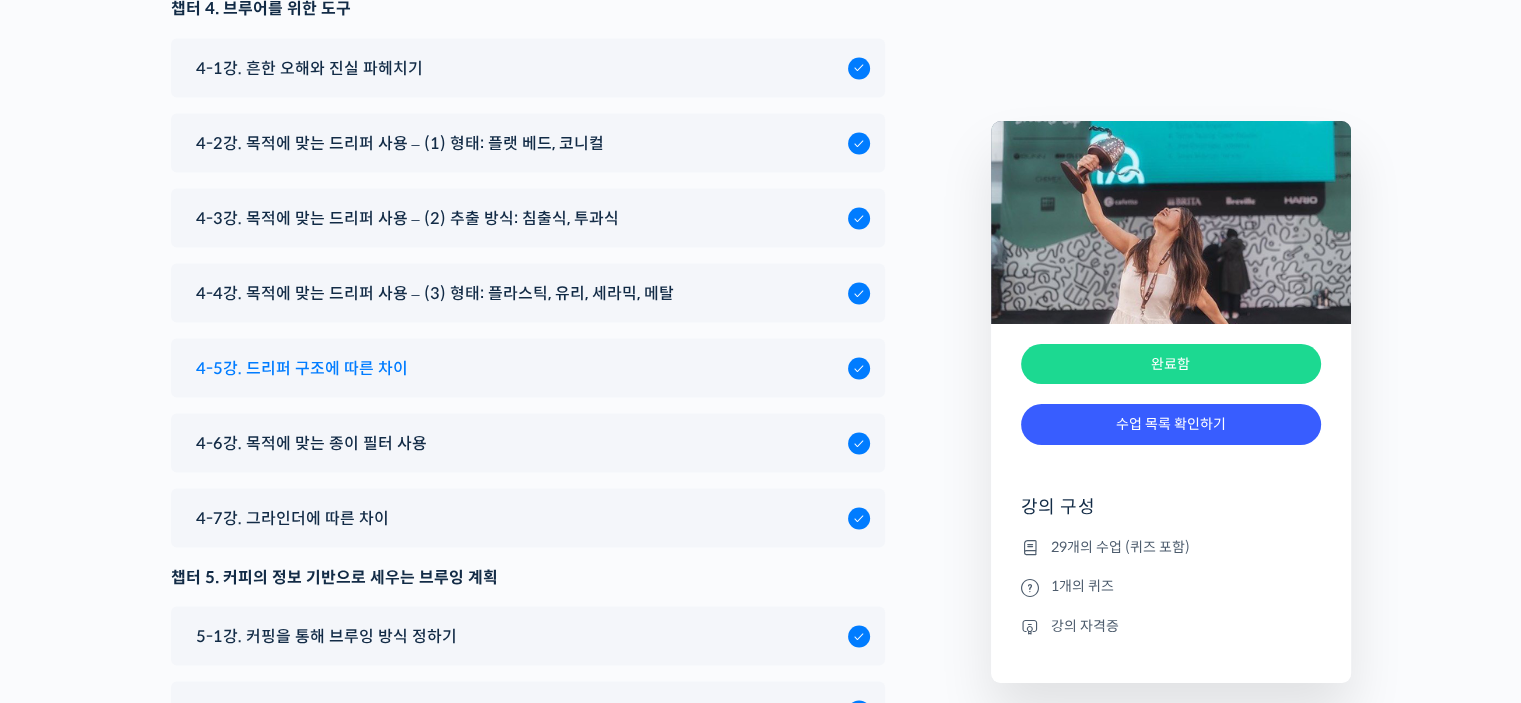 click on "4-5강. 드리퍼 구조에 따른 차이" at bounding box center (528, 367) 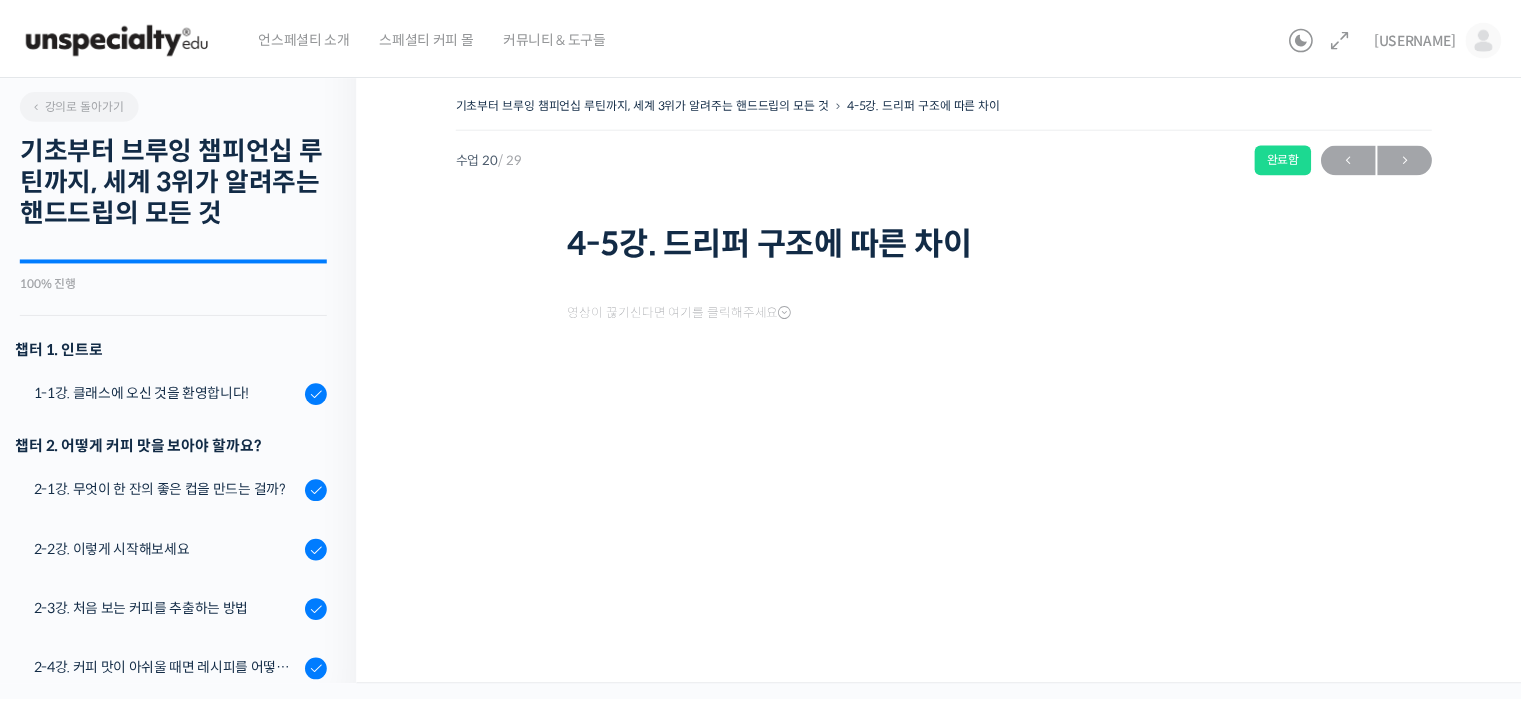 scroll, scrollTop: 0, scrollLeft: 0, axis: both 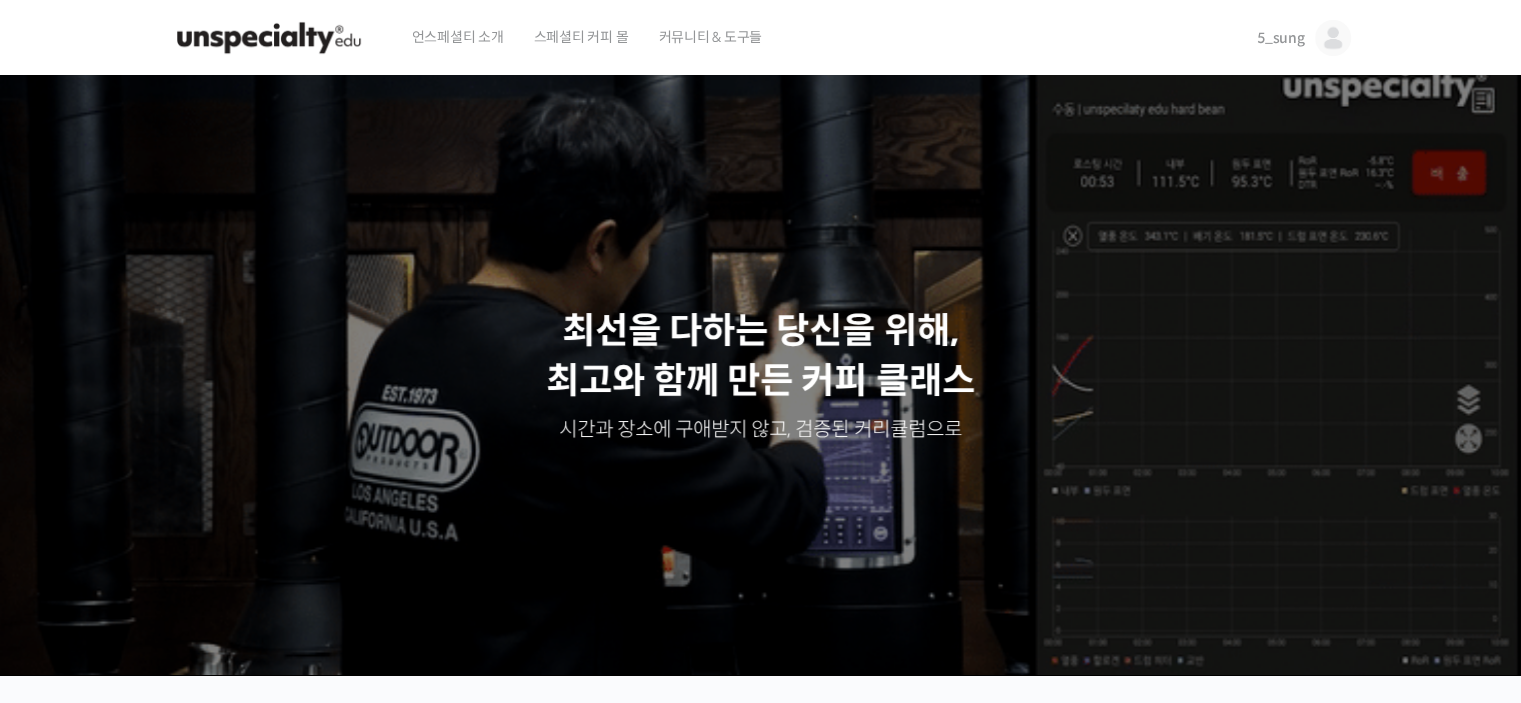 click at bounding box center (1333, 38) 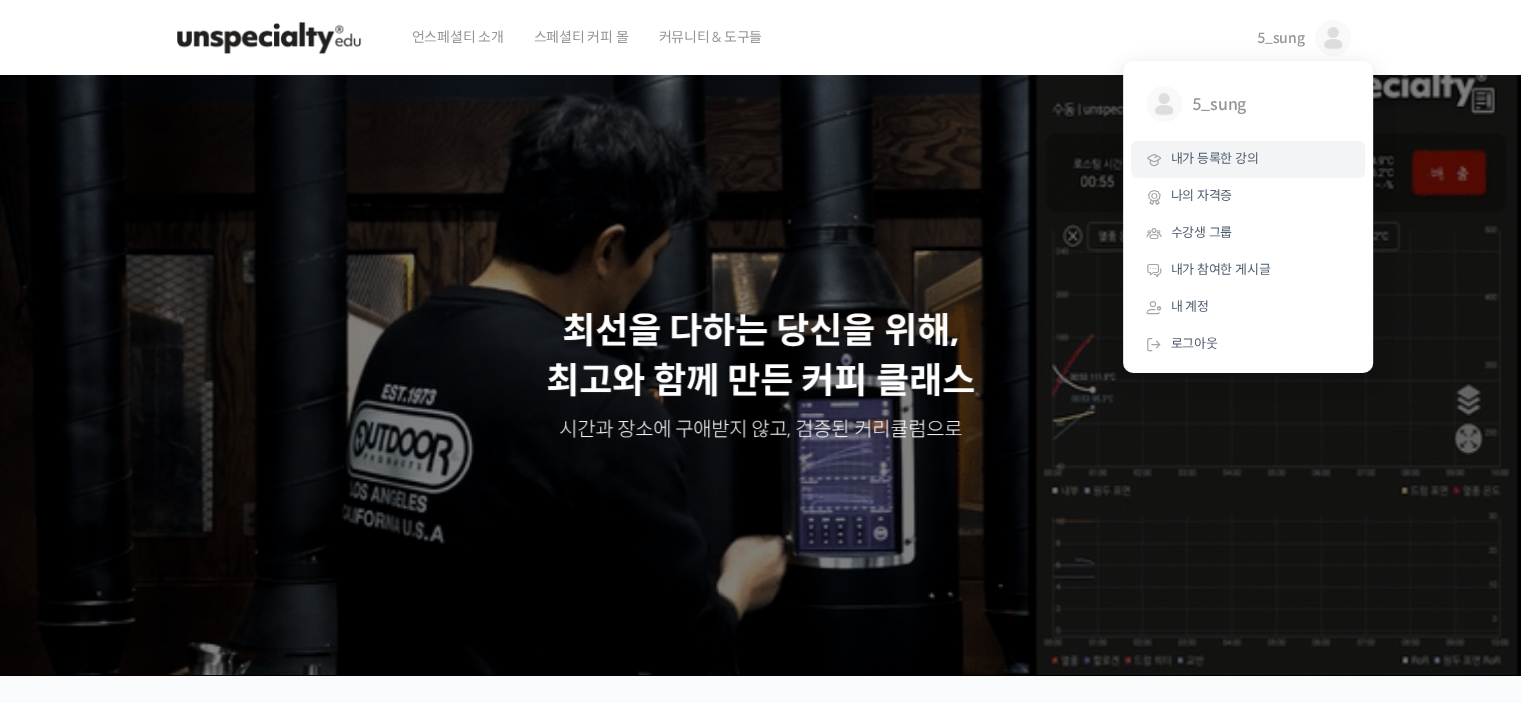 click on "내가 등록한 강의" at bounding box center (1215, 158) 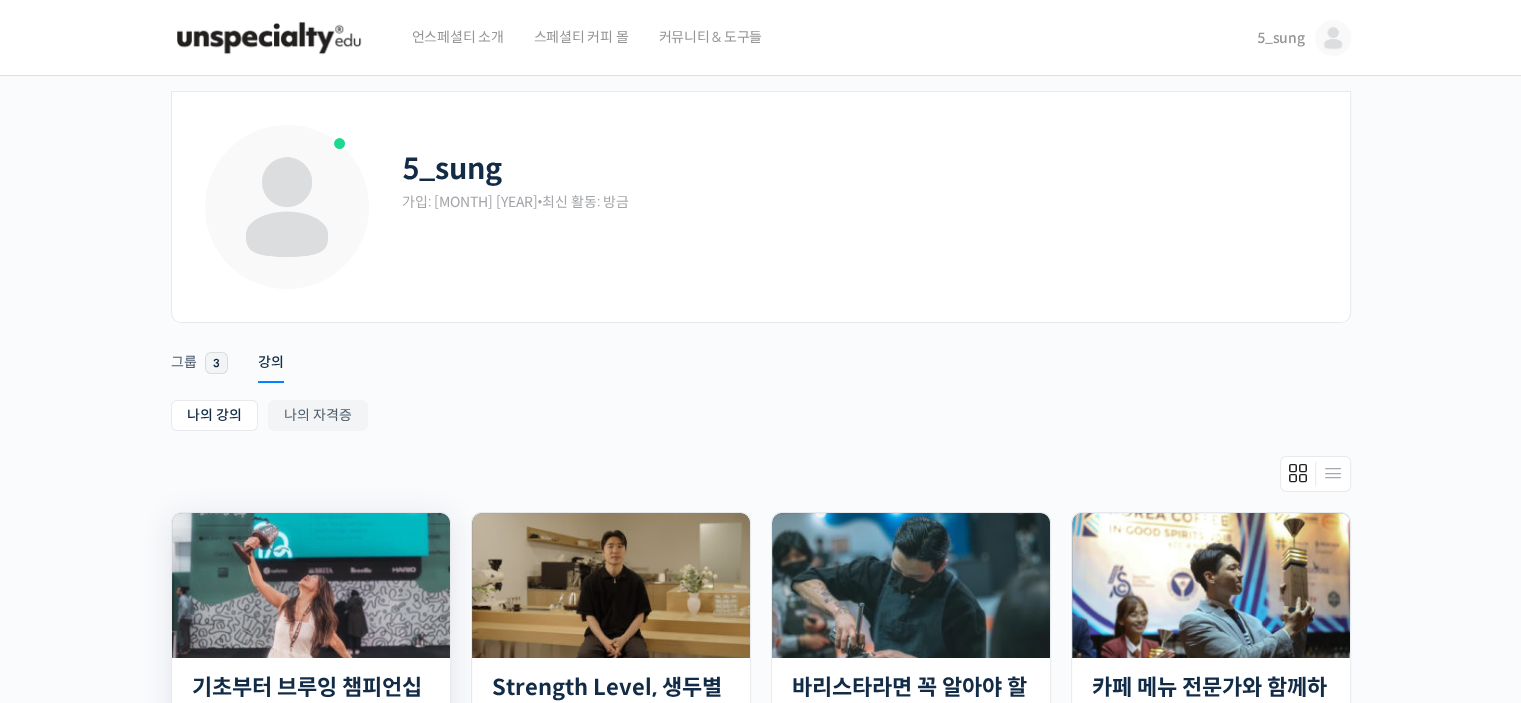 scroll, scrollTop: 0, scrollLeft: 0, axis: both 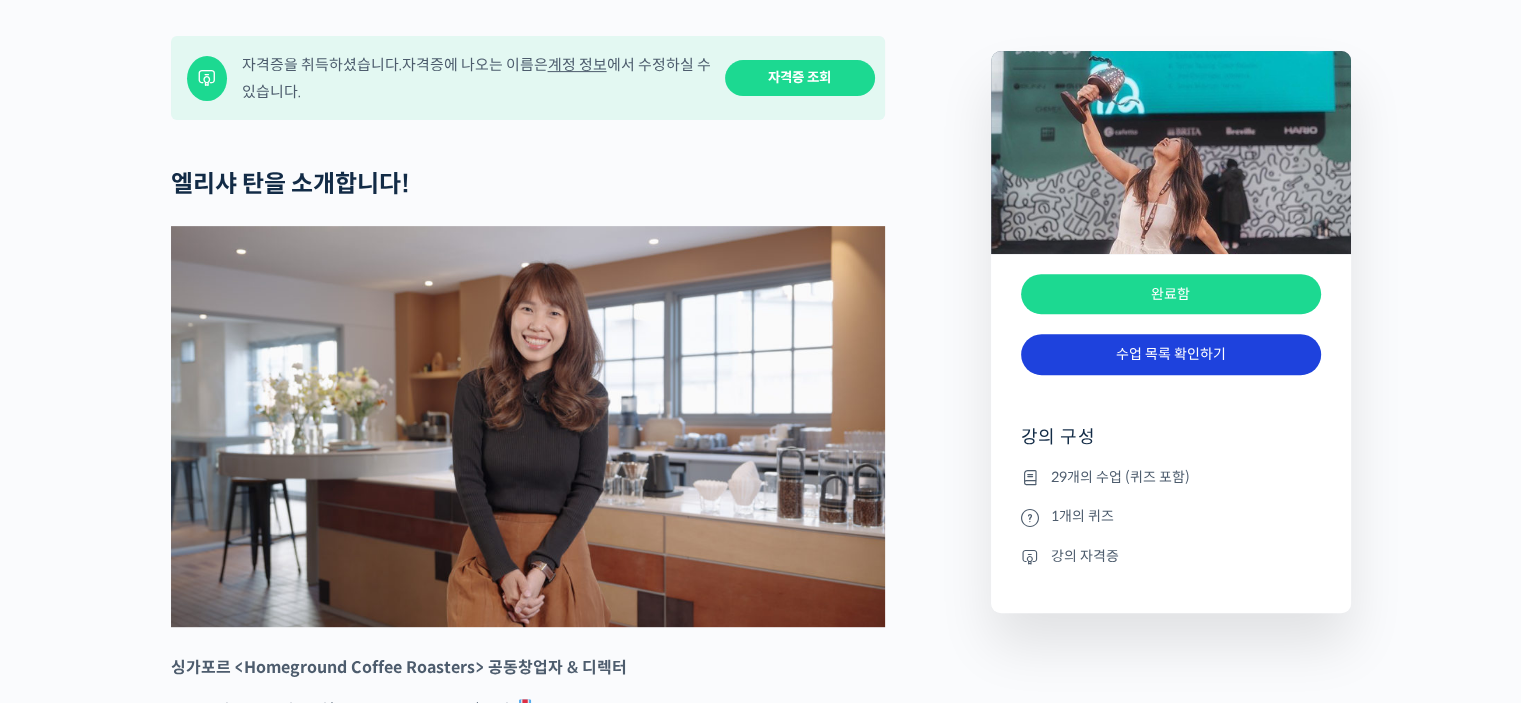click on "수업 목록 확인하기" at bounding box center (1171, 354) 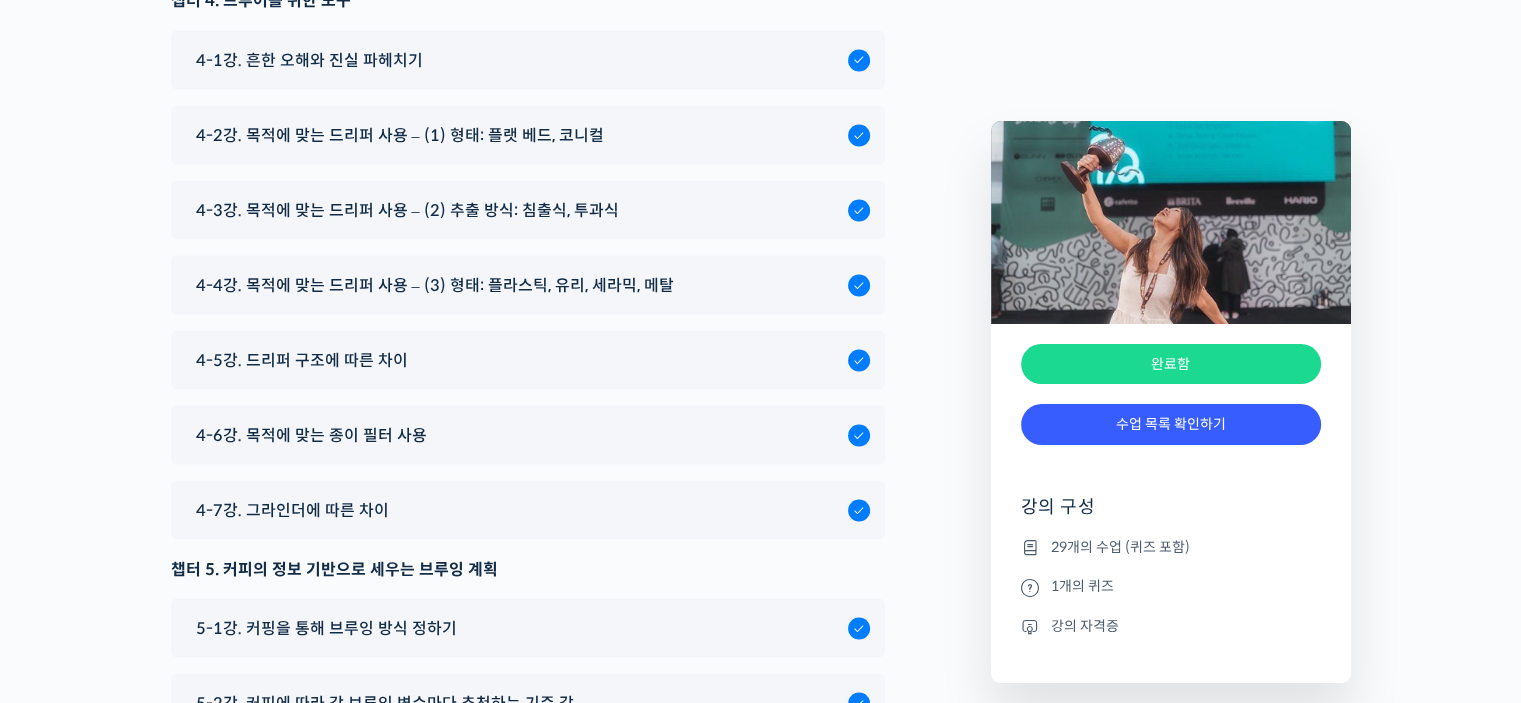 scroll, scrollTop: 11581, scrollLeft: 0, axis: vertical 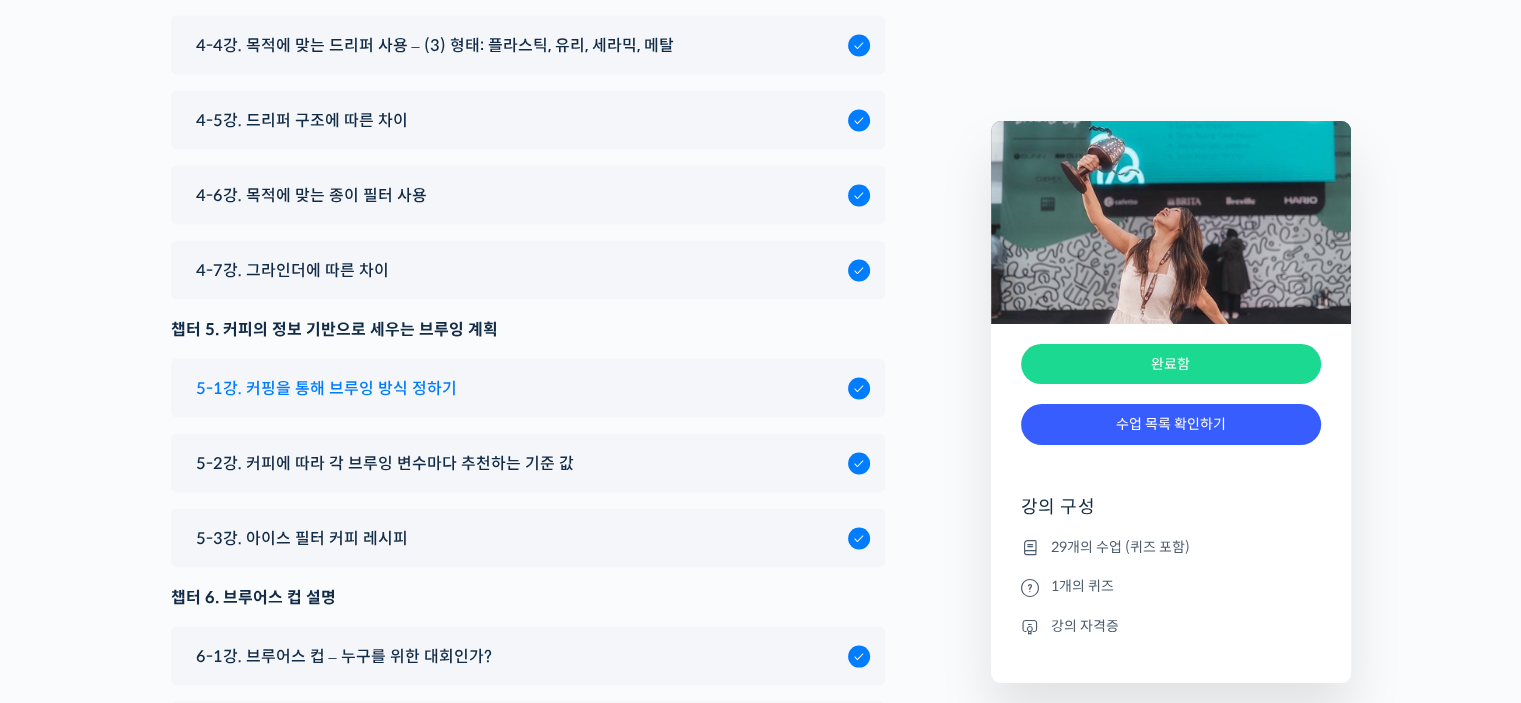 click on "5-1강. 커핑을 통해 브루잉 방식 정하기" at bounding box center (517, 388) 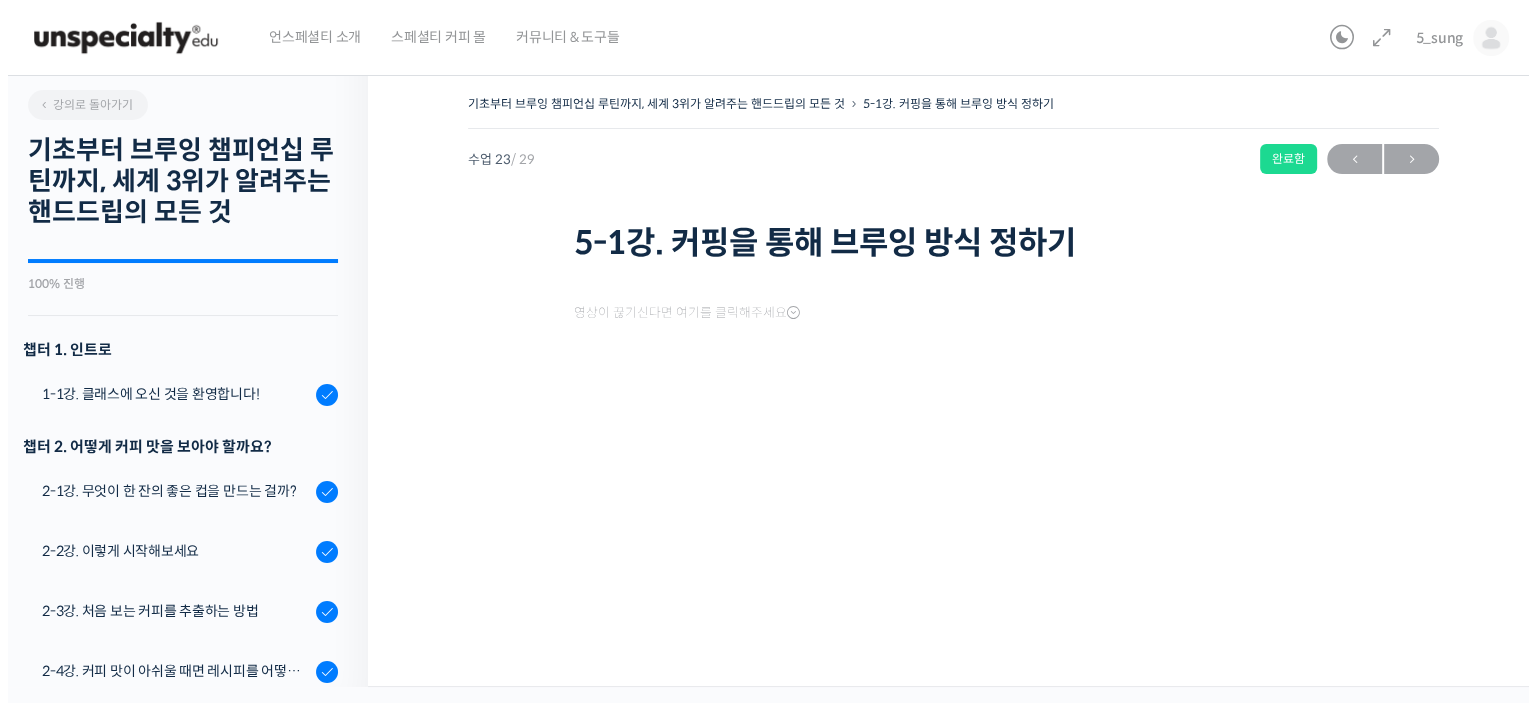 scroll, scrollTop: 0, scrollLeft: 0, axis: both 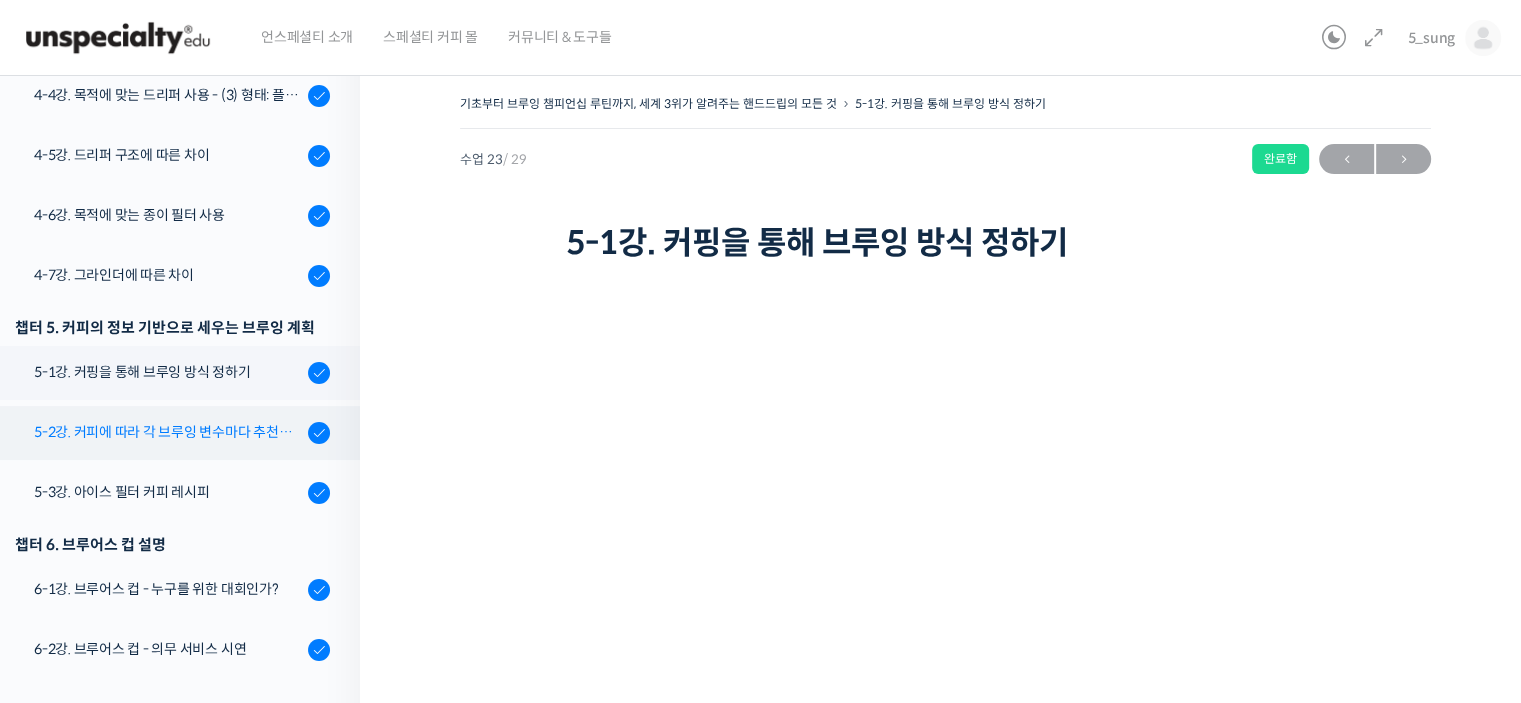 click on "5-2강. 커피에 따라 각 브루잉 변수마다 추천하는 기준 값" at bounding box center [168, 432] 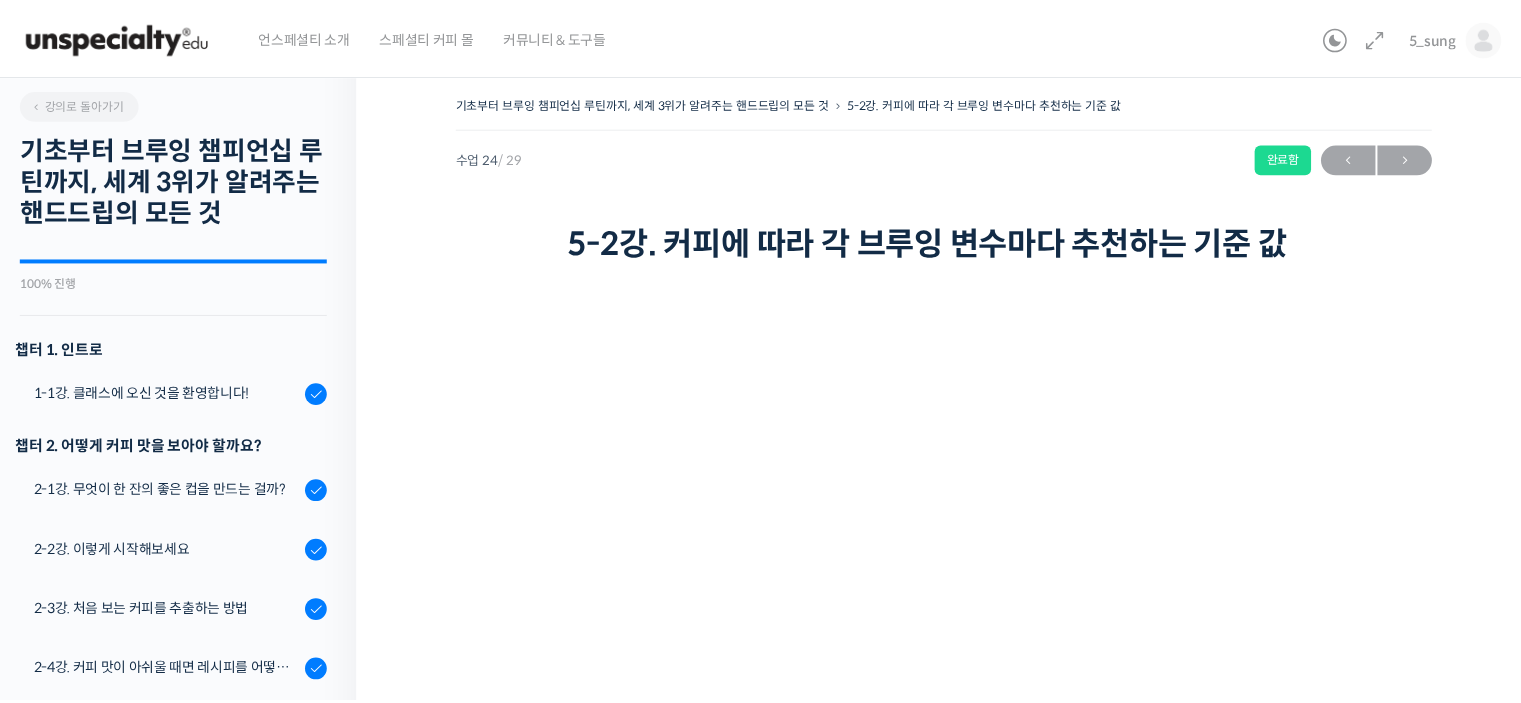 scroll, scrollTop: 0, scrollLeft: 0, axis: both 